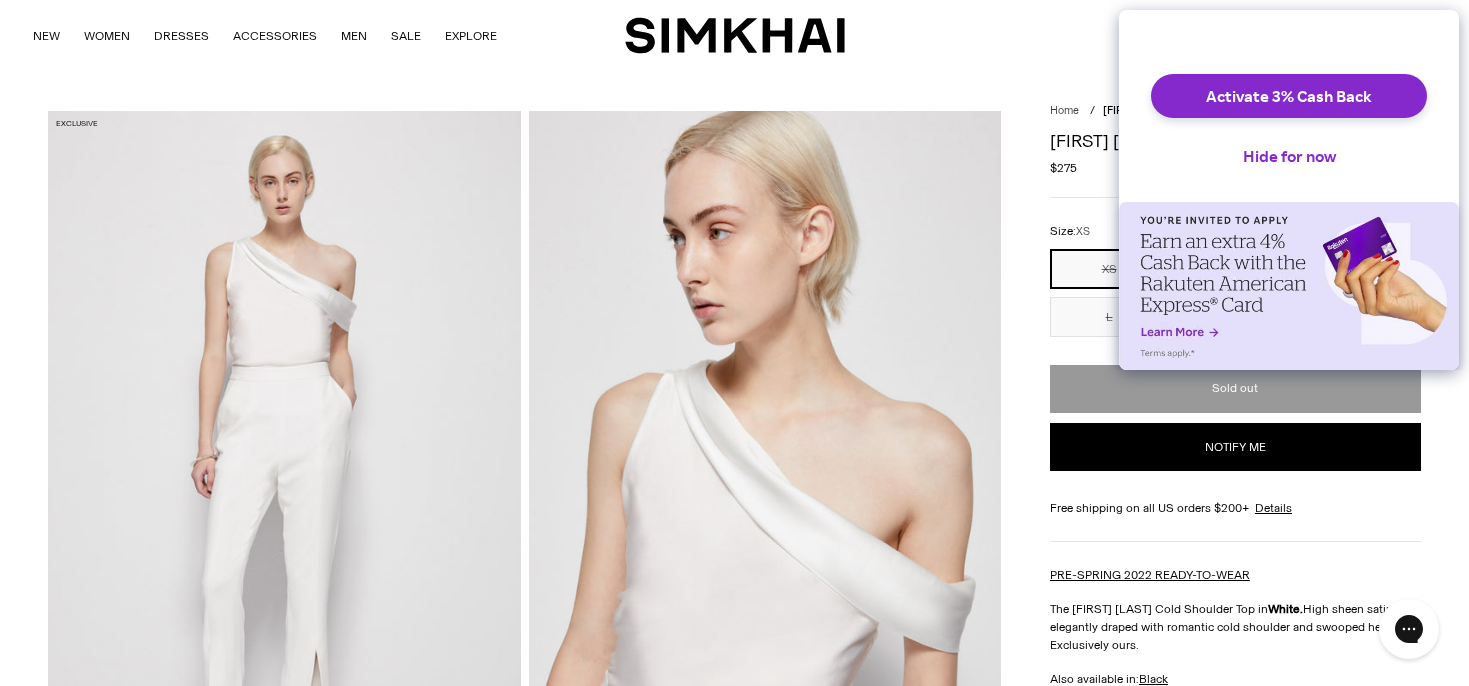 scroll, scrollTop: 0, scrollLeft: 0, axis: both 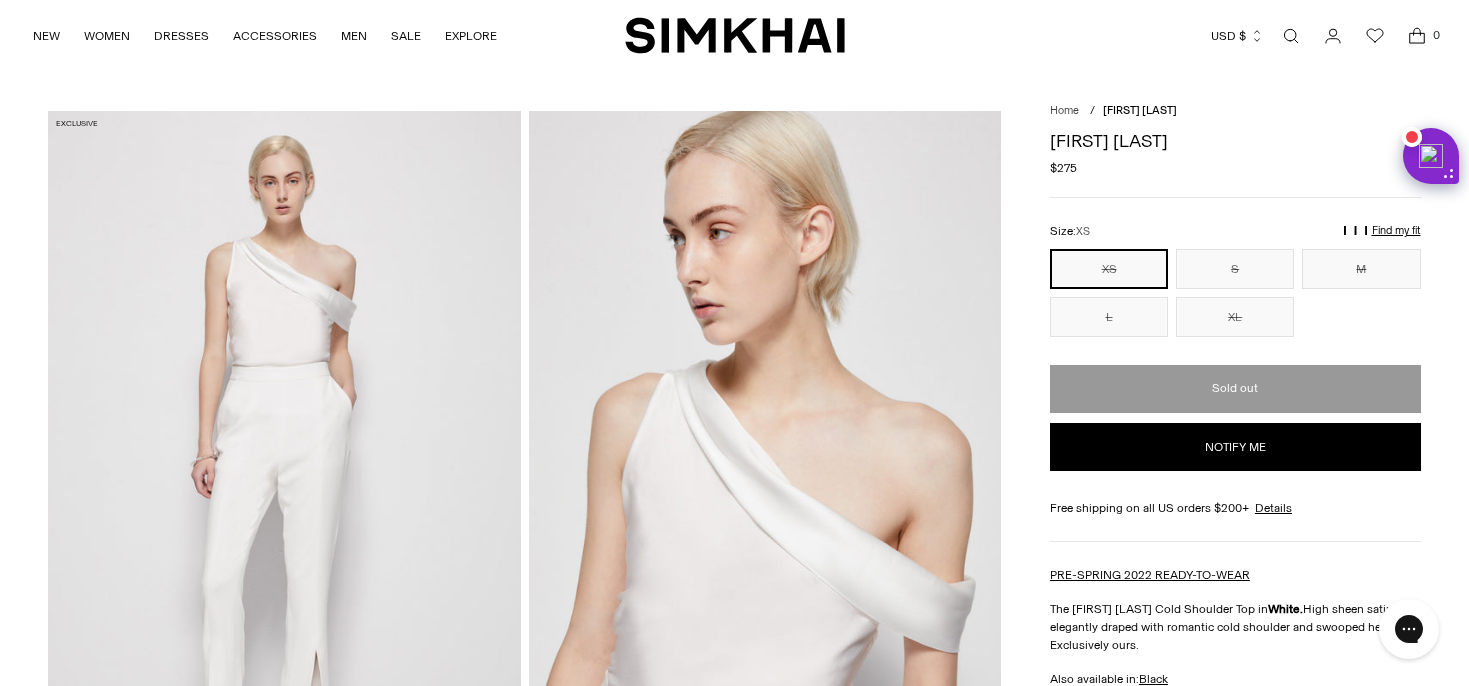 click on "Home
/
Lexy Top
Lexy Top
Regular price
$275
Unit price
/ per
Exclusive" at bounding box center [734, 1856] 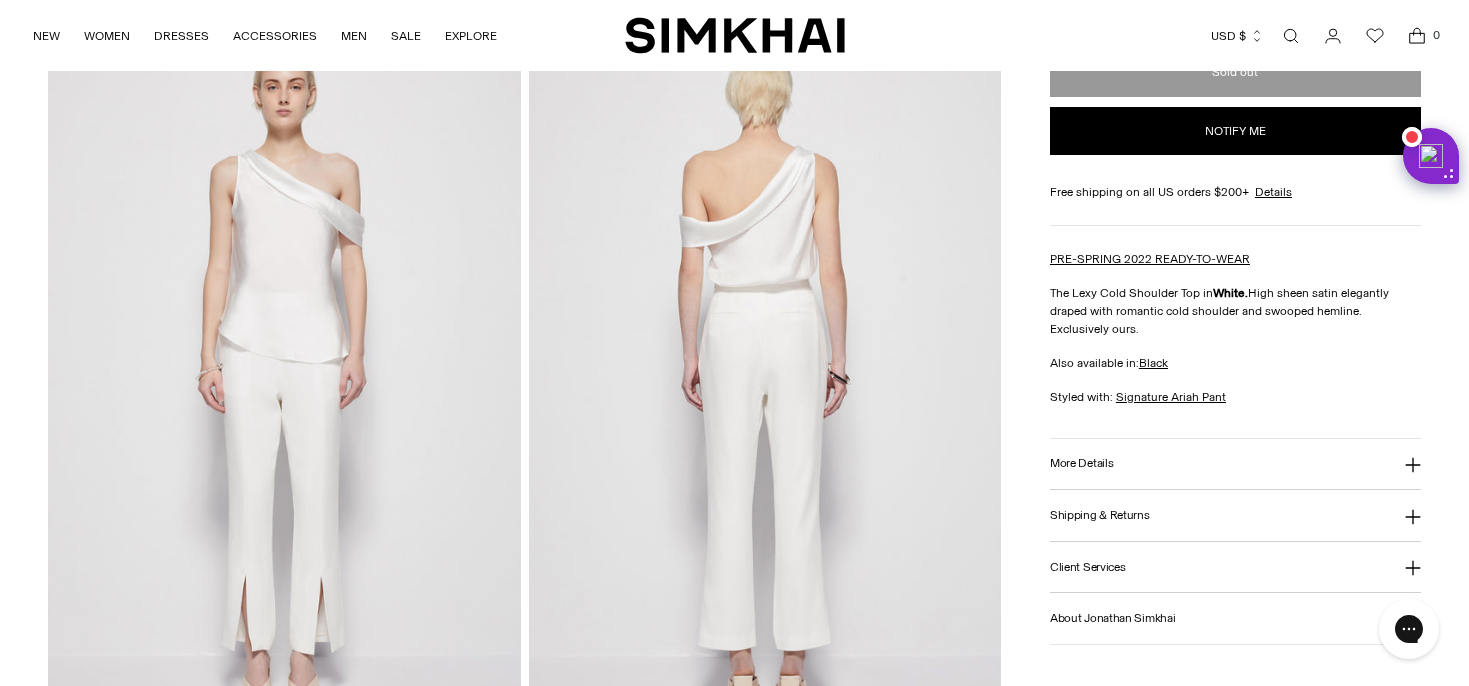 scroll, scrollTop: 806, scrollLeft: 0, axis: vertical 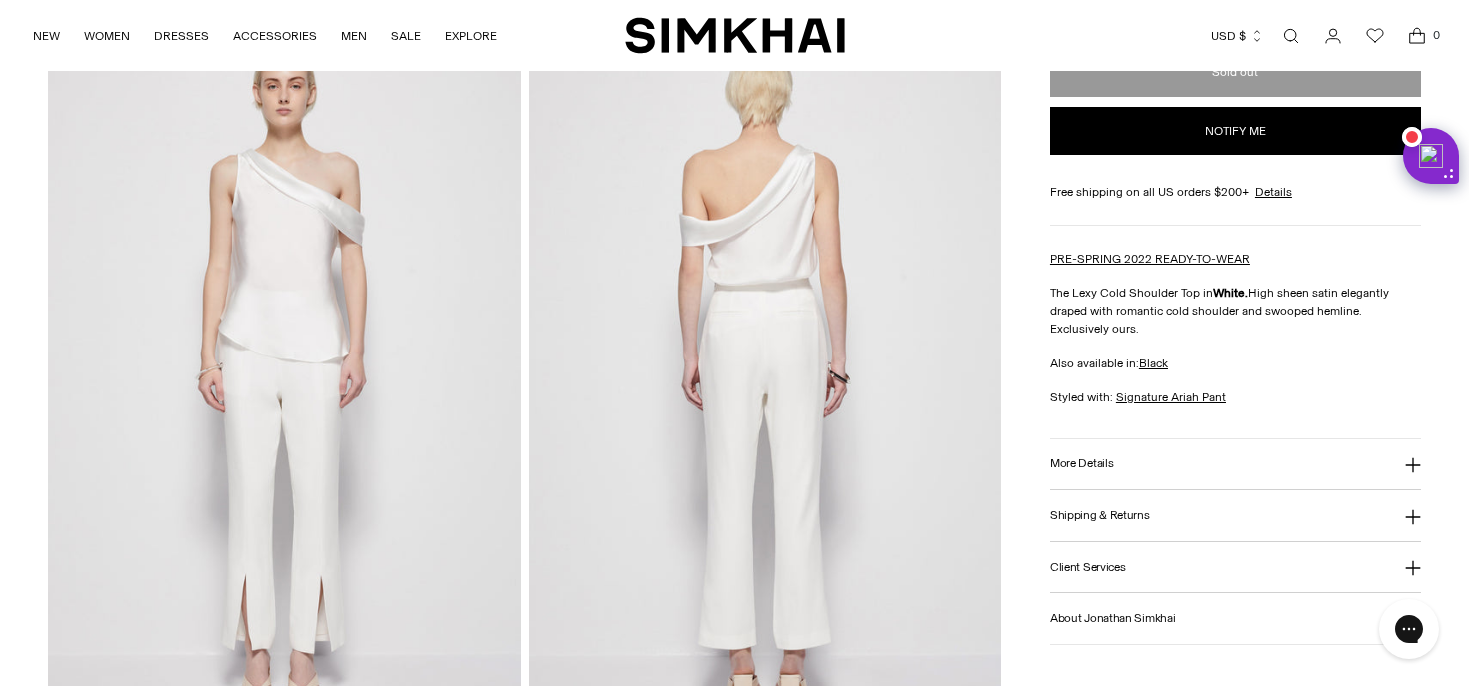 click at bounding box center [735, 35] 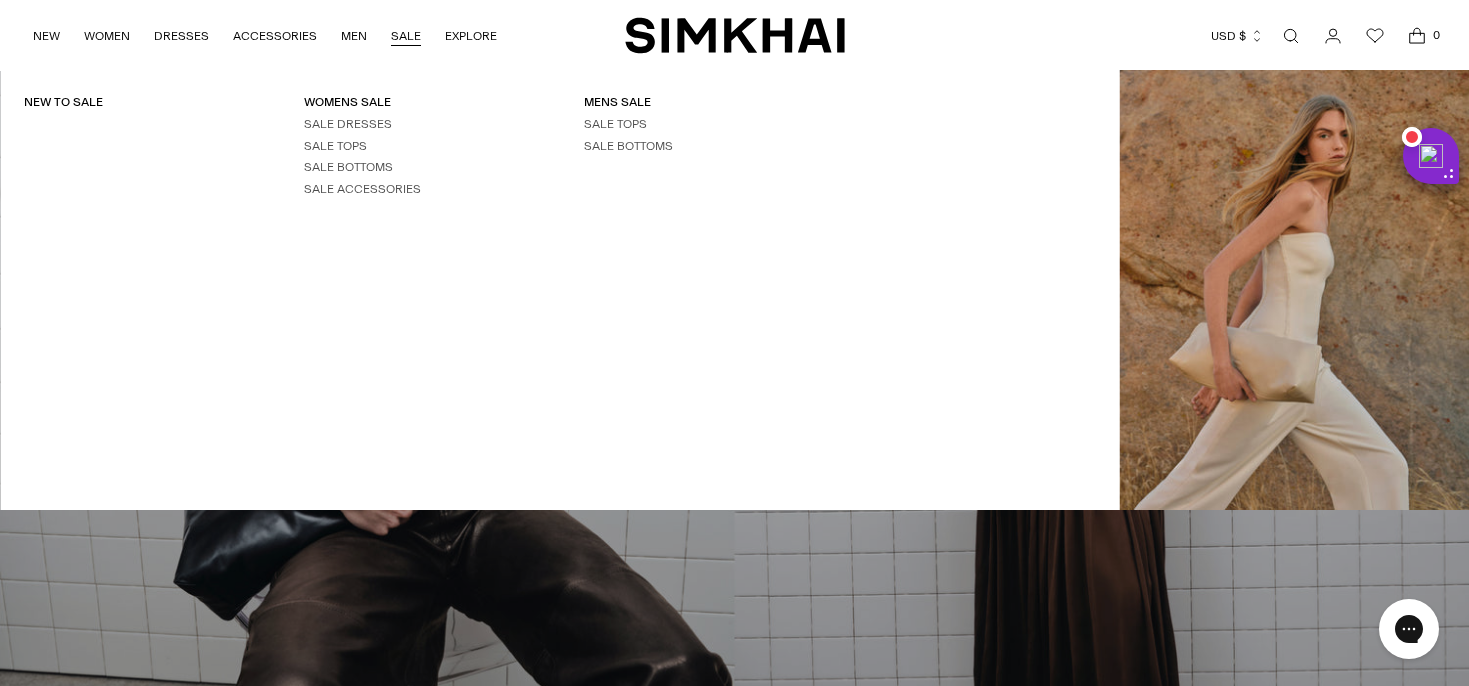 scroll, scrollTop: 0, scrollLeft: 0, axis: both 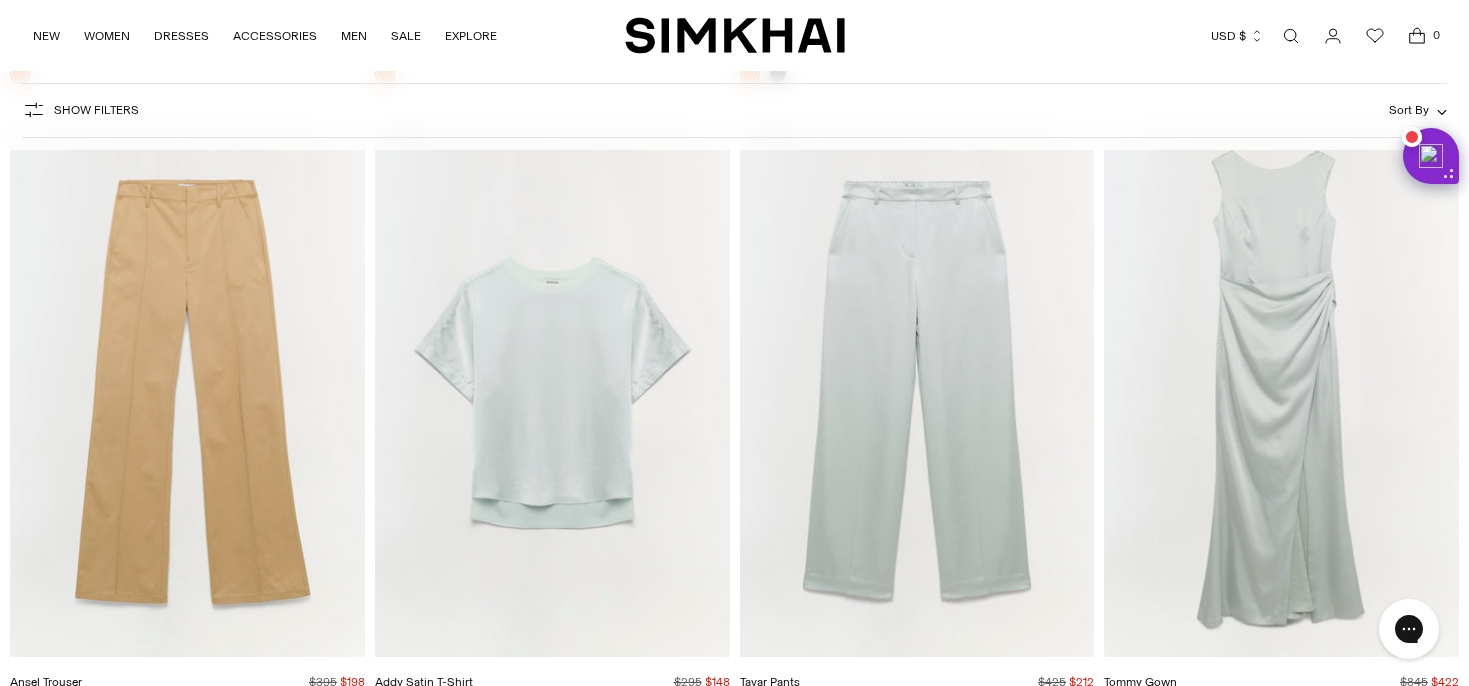 drag, startPoint x: 954, startPoint y: 319, endPoint x: 1184, endPoint y: 87, distance: 326.6864 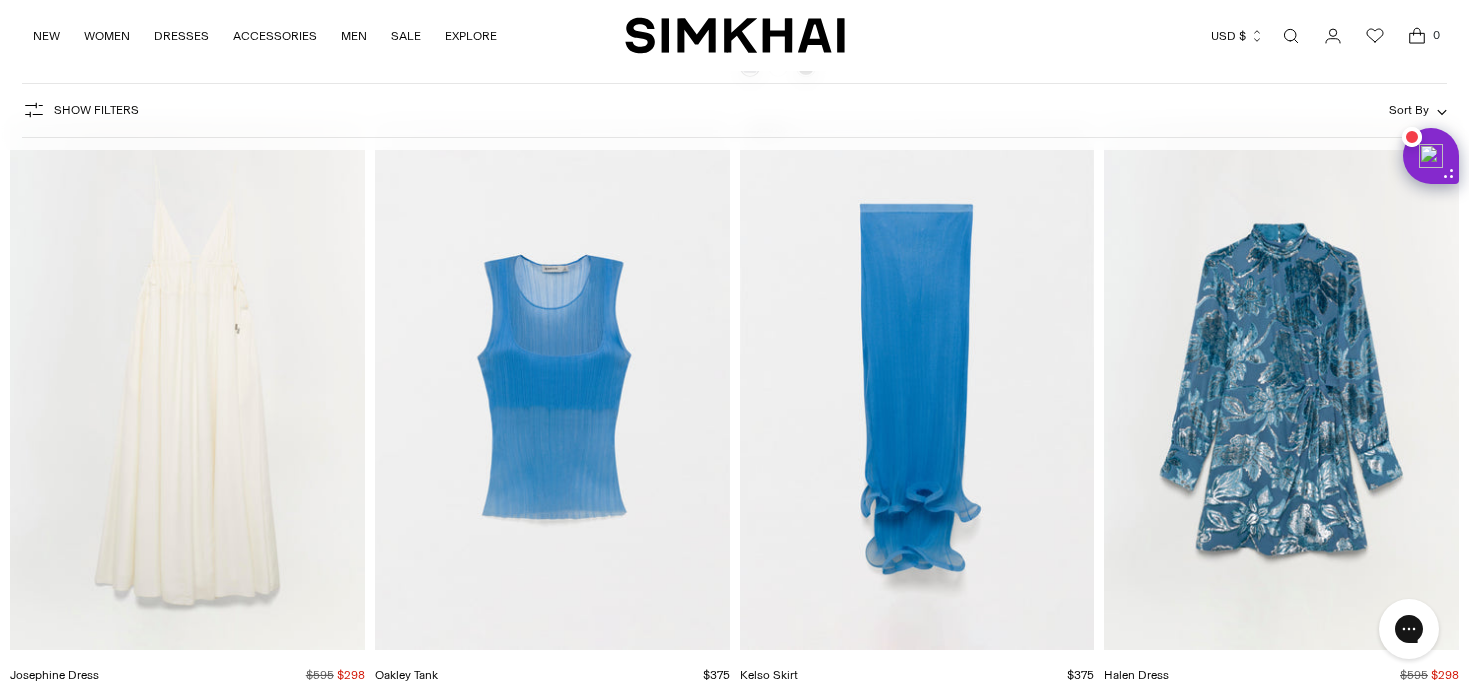 scroll, scrollTop: 19136, scrollLeft: 0, axis: vertical 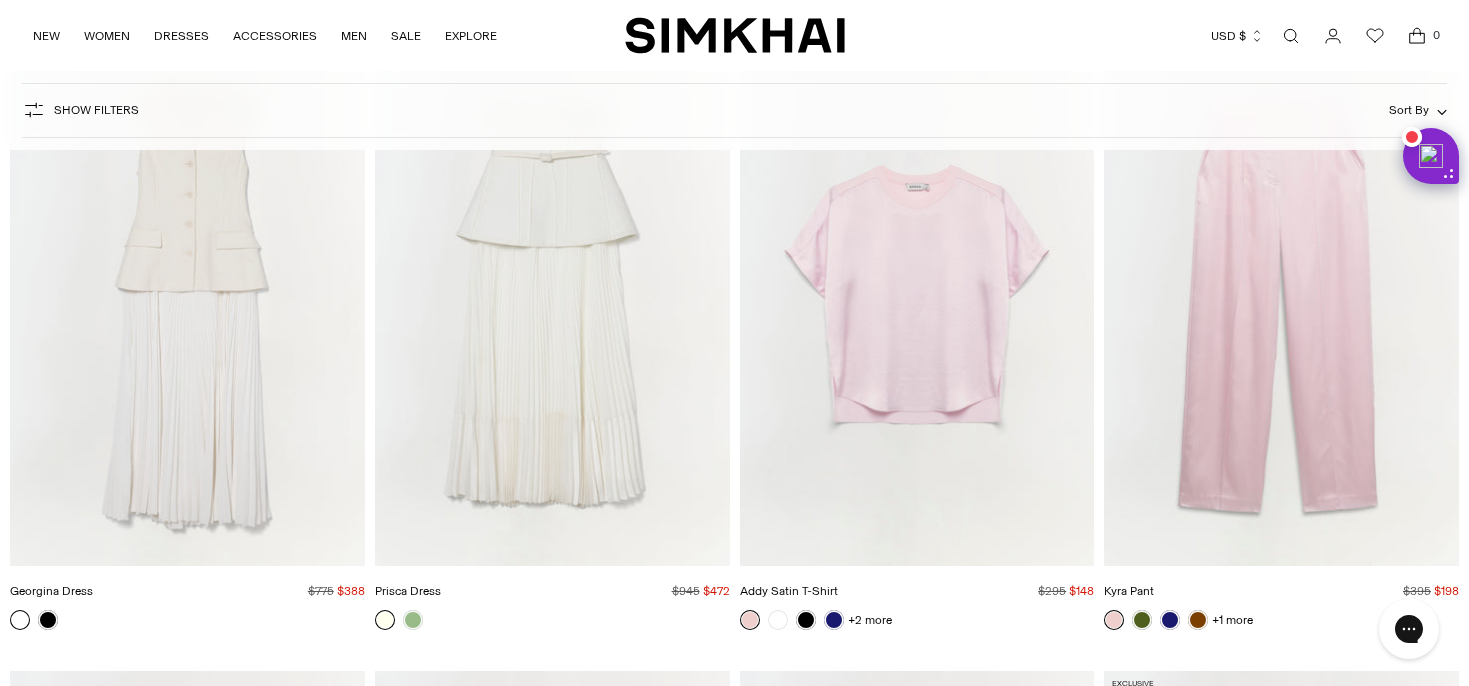 click on "Skip to content
NEW
WOMEN
New Arrivals
Best Sellers
Shop All
Signature
Exclusives
Pre-Fall 2025
Sale
READY TO WEAR" at bounding box center [734, 1263] 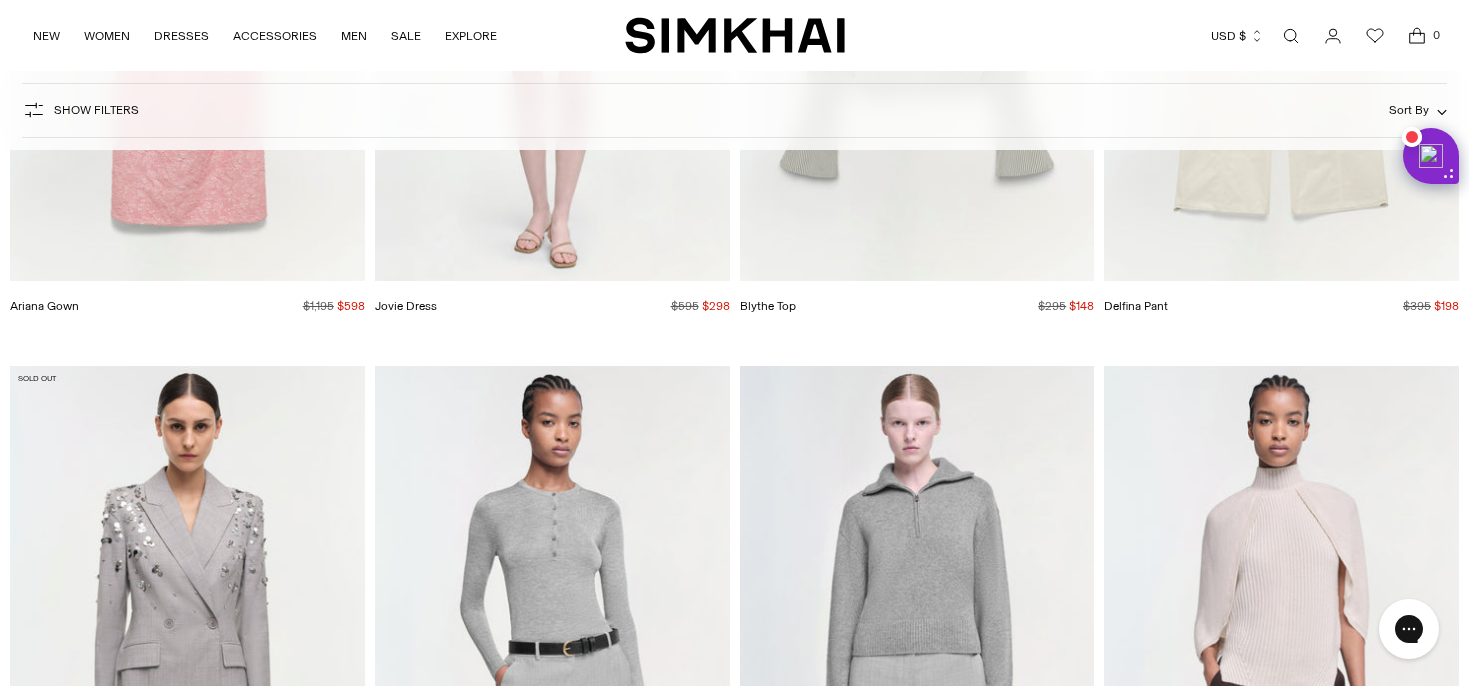 scroll, scrollTop: 37754, scrollLeft: 0, axis: vertical 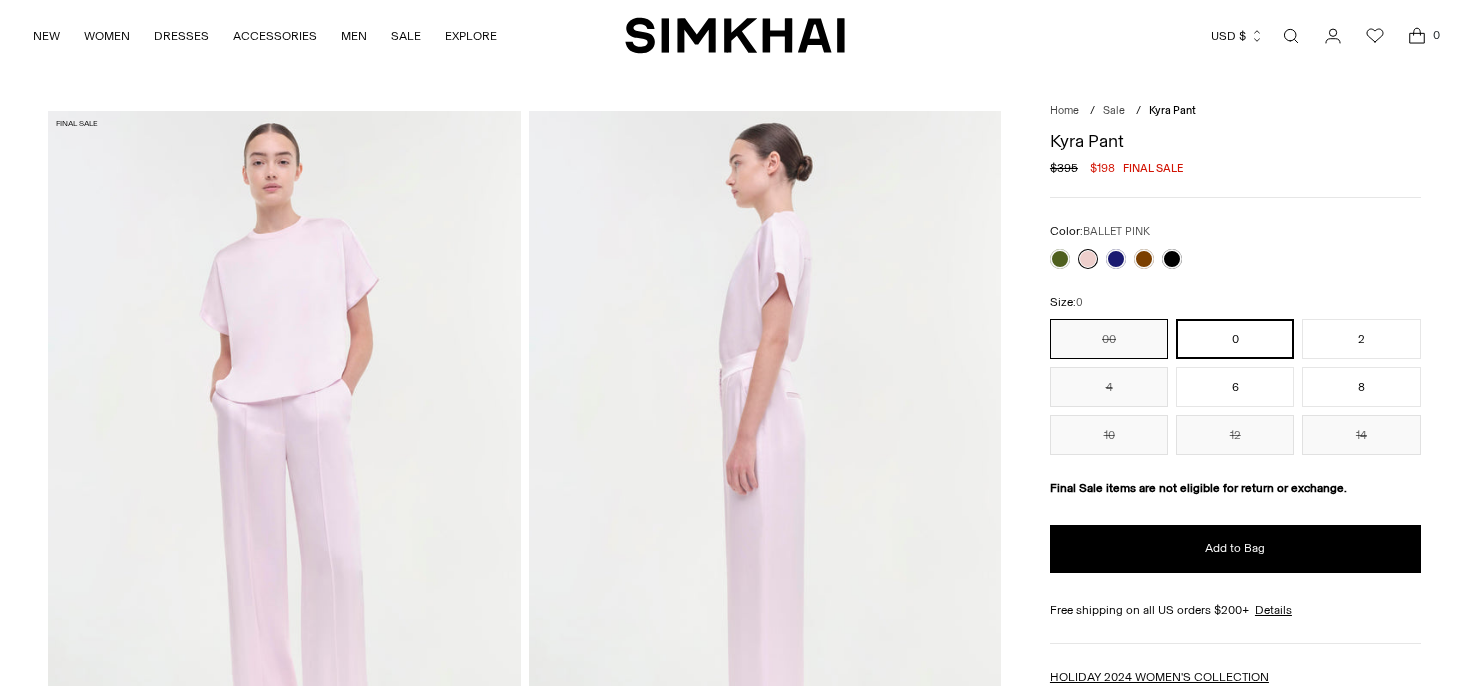 click on "00" at bounding box center [1109, 339] 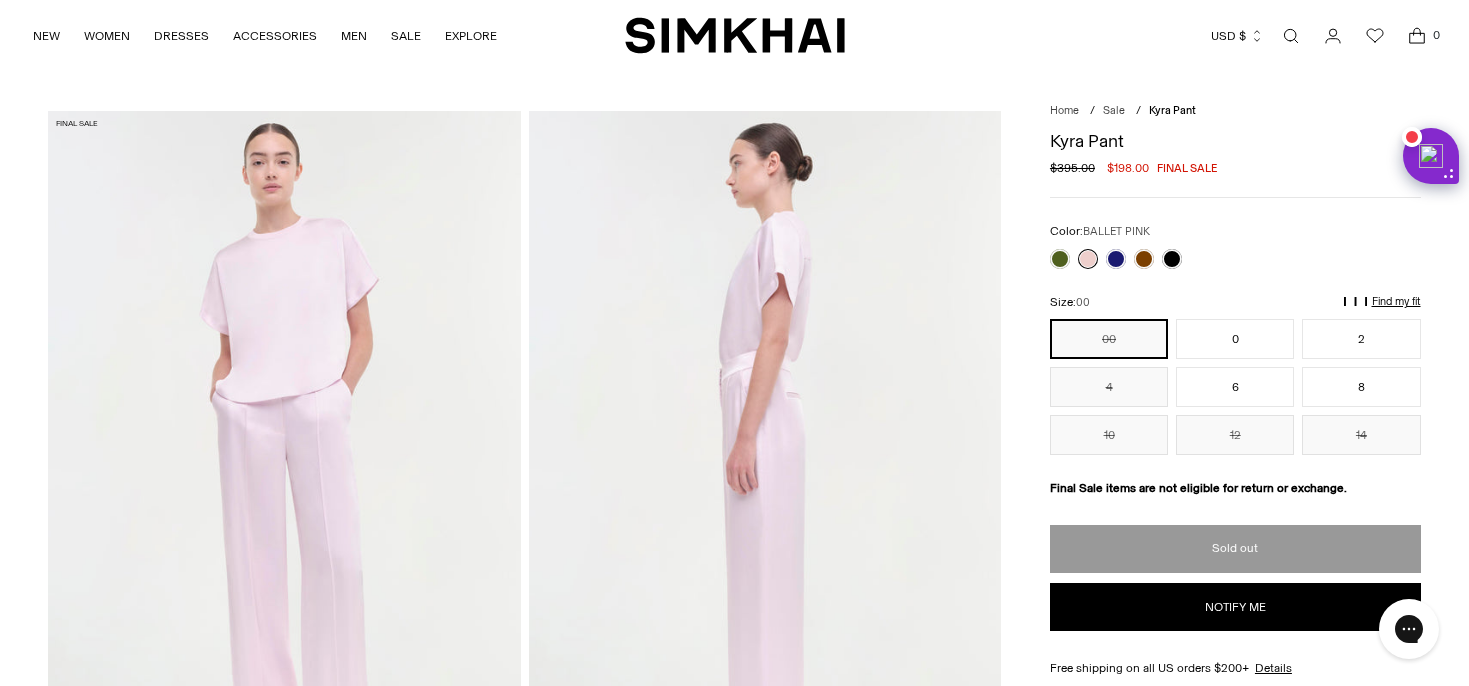 scroll, scrollTop: 0, scrollLeft: 0, axis: both 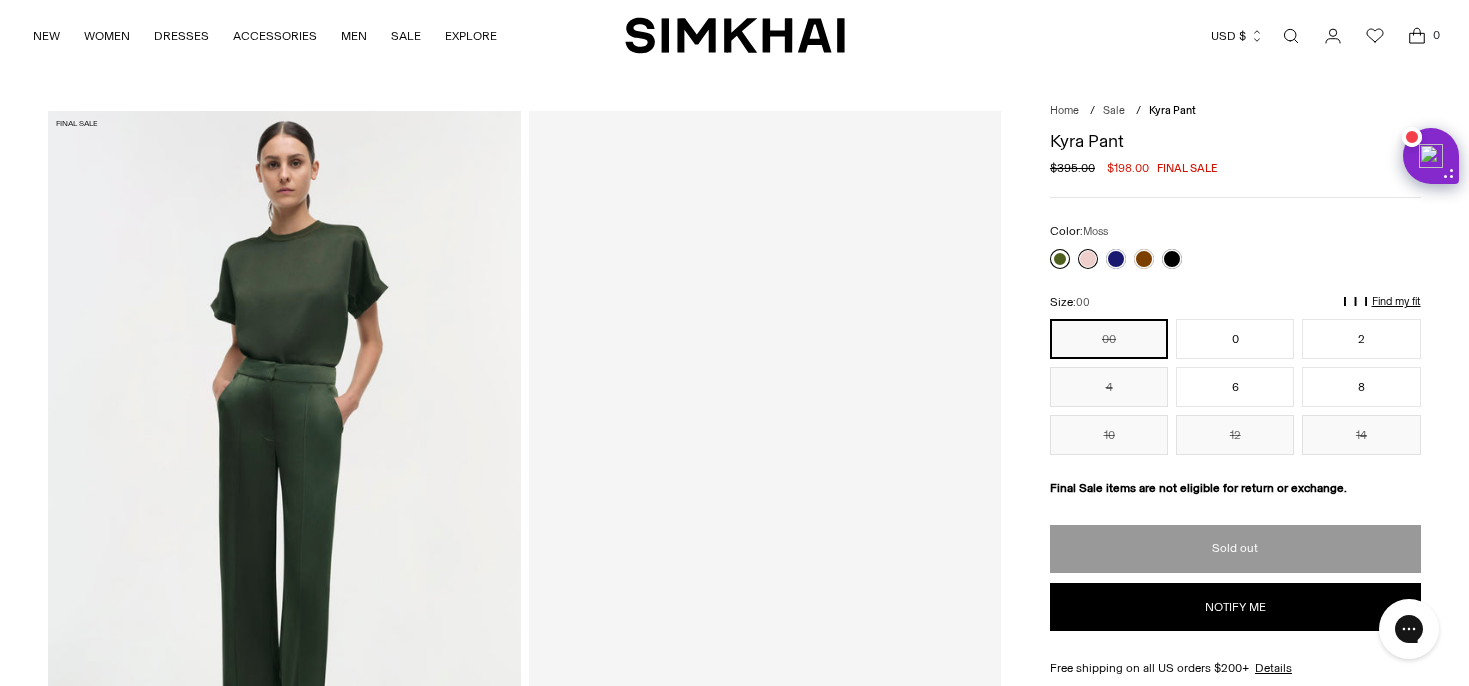 click at bounding box center (1060, 259) 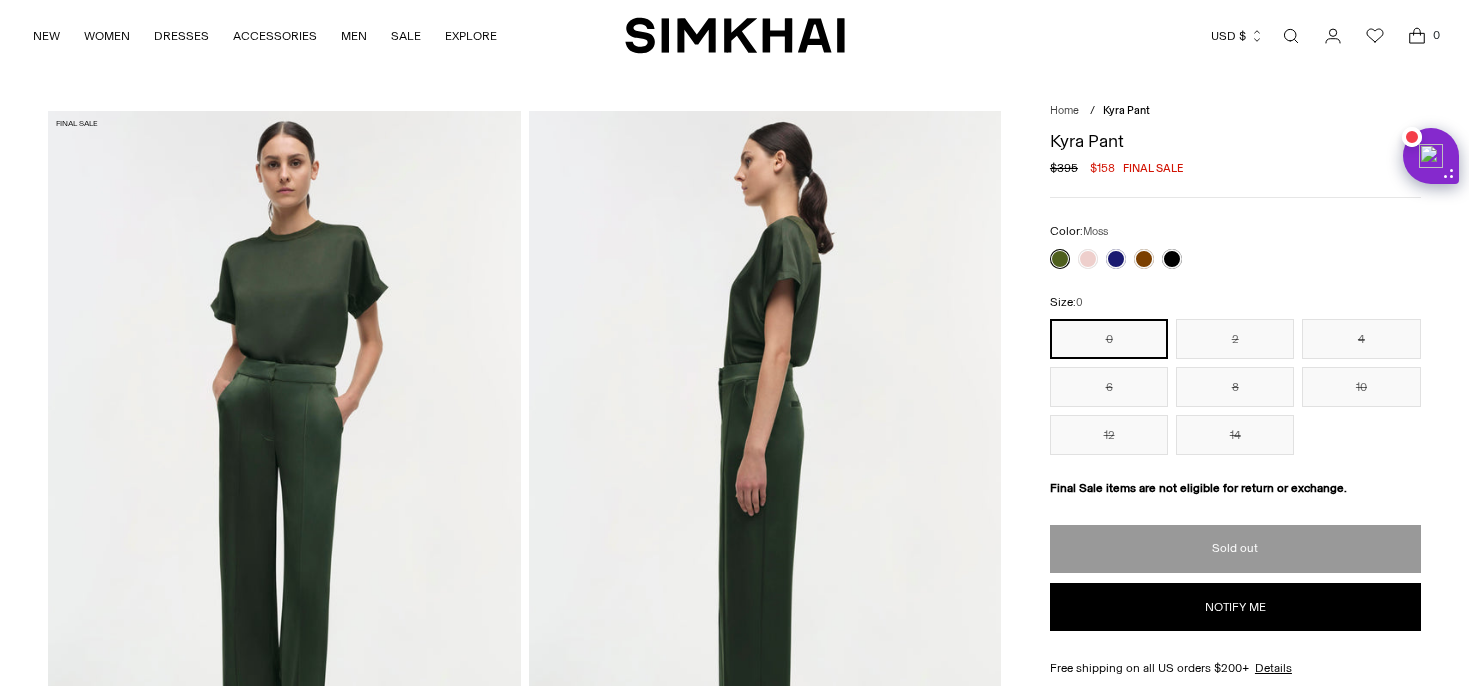 scroll, scrollTop: 0, scrollLeft: 0, axis: both 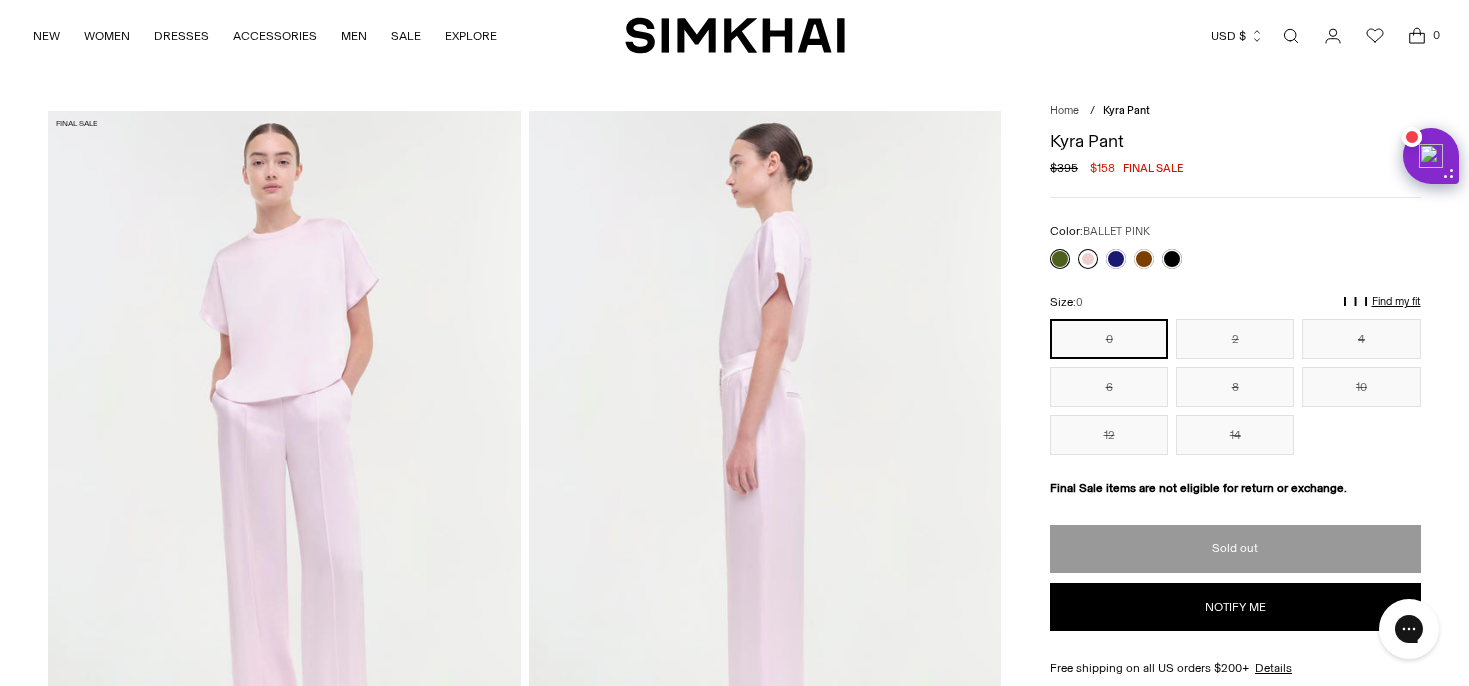 click at bounding box center (1088, 259) 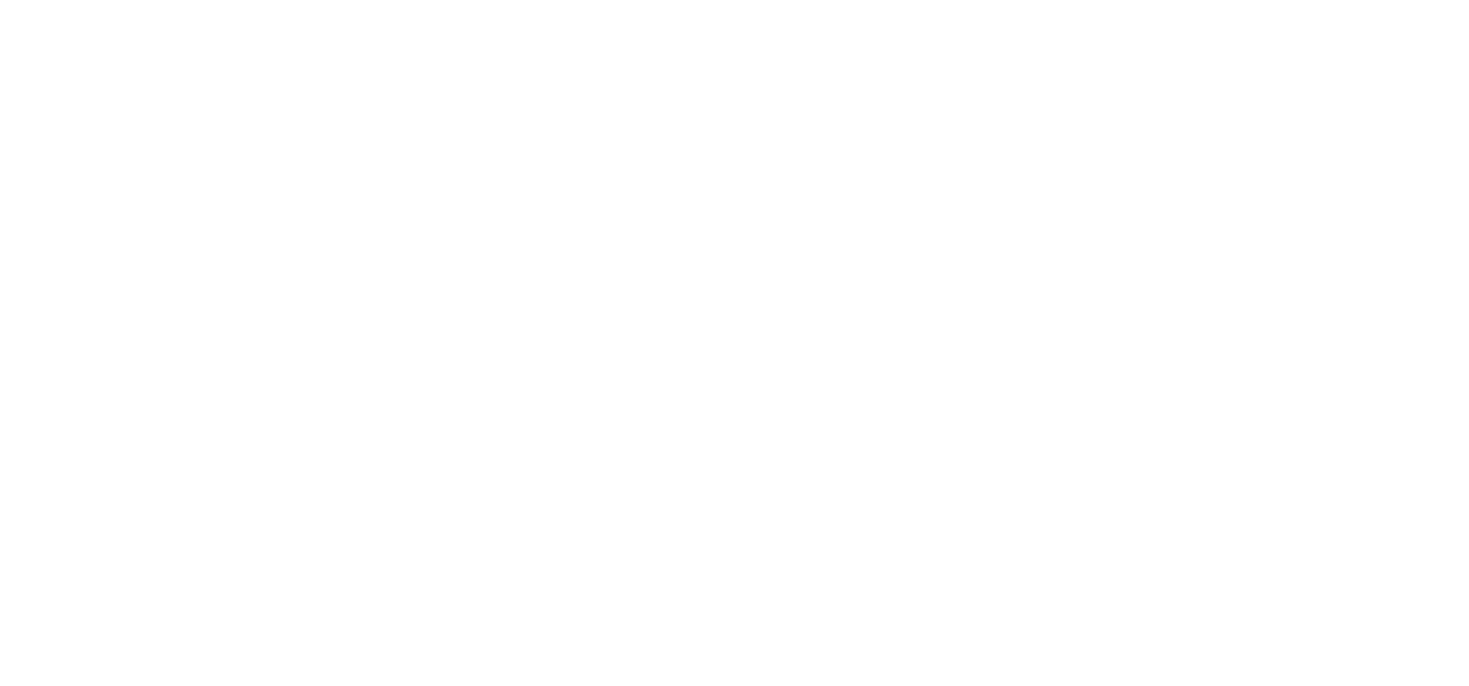 scroll, scrollTop: 0, scrollLeft: 0, axis: both 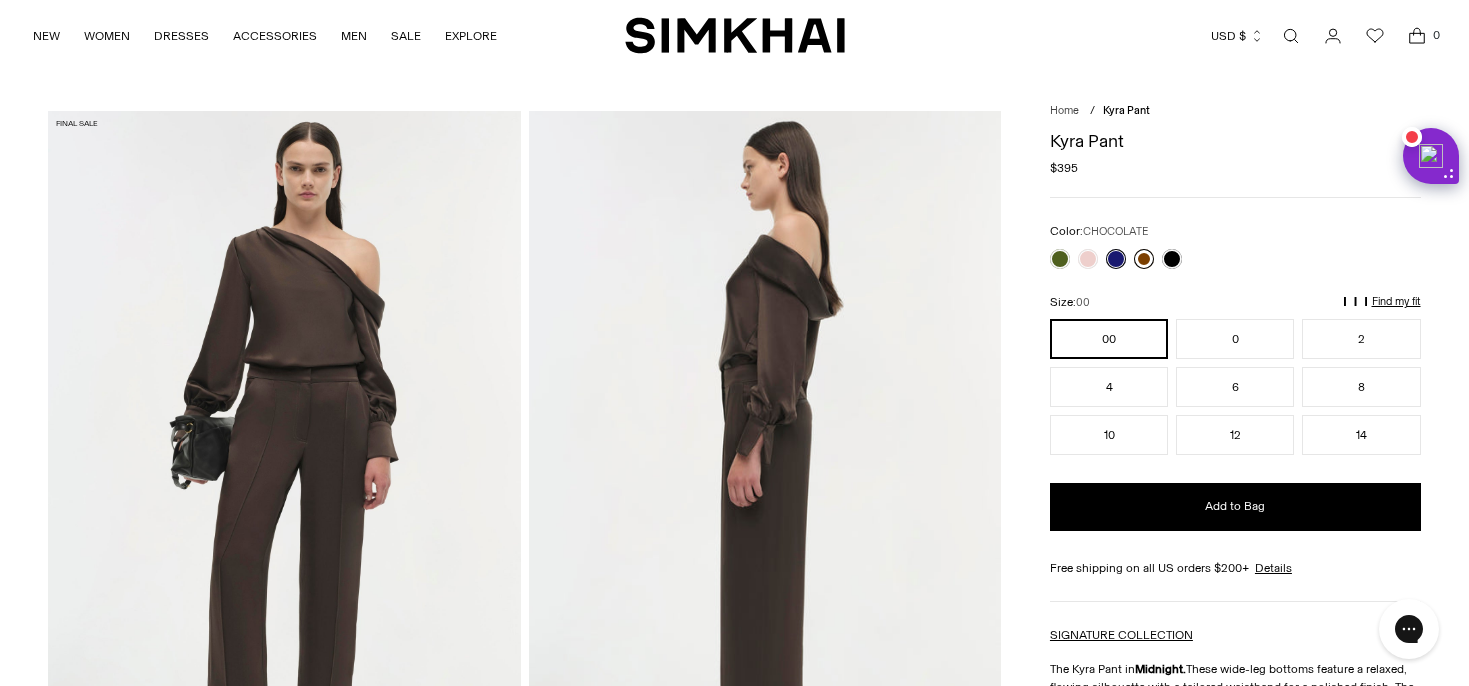click at bounding box center (1144, 259) 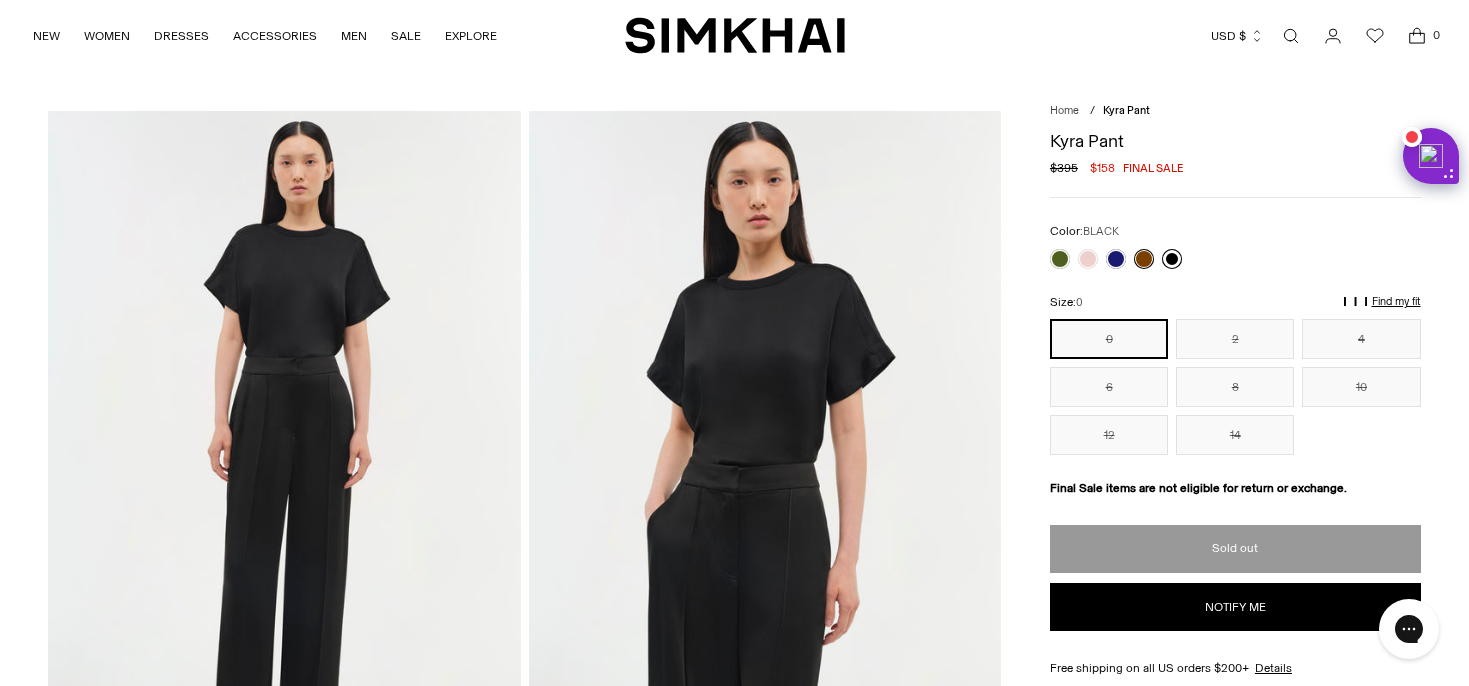 scroll, scrollTop: 0, scrollLeft: 0, axis: both 